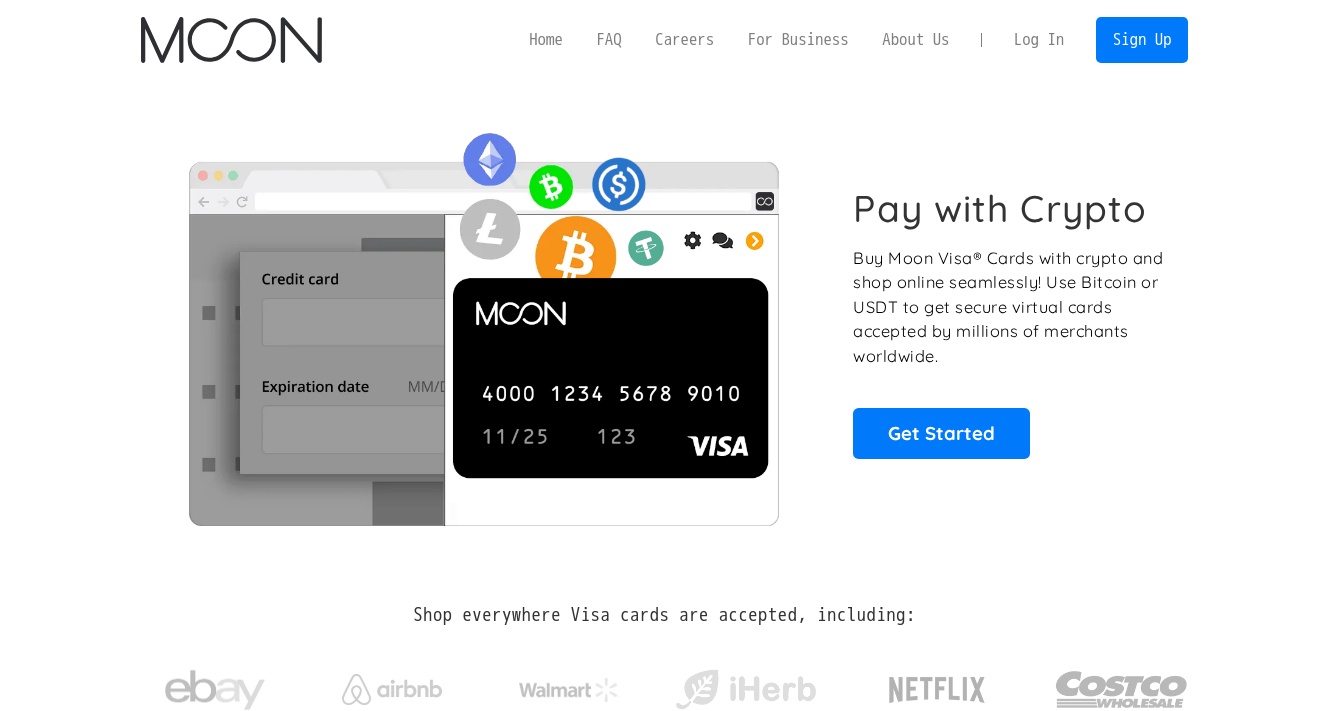 scroll, scrollTop: 0, scrollLeft: 0, axis: both 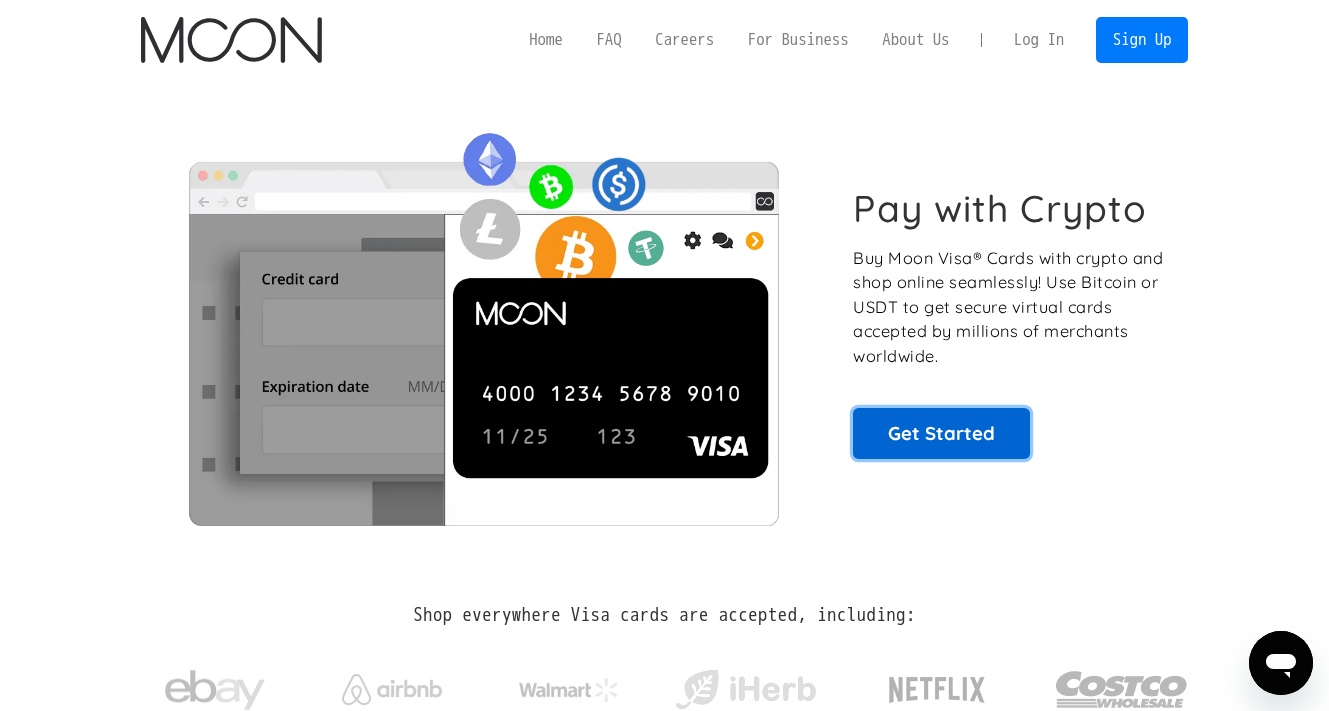 click on "Get Started" at bounding box center (941, 433) 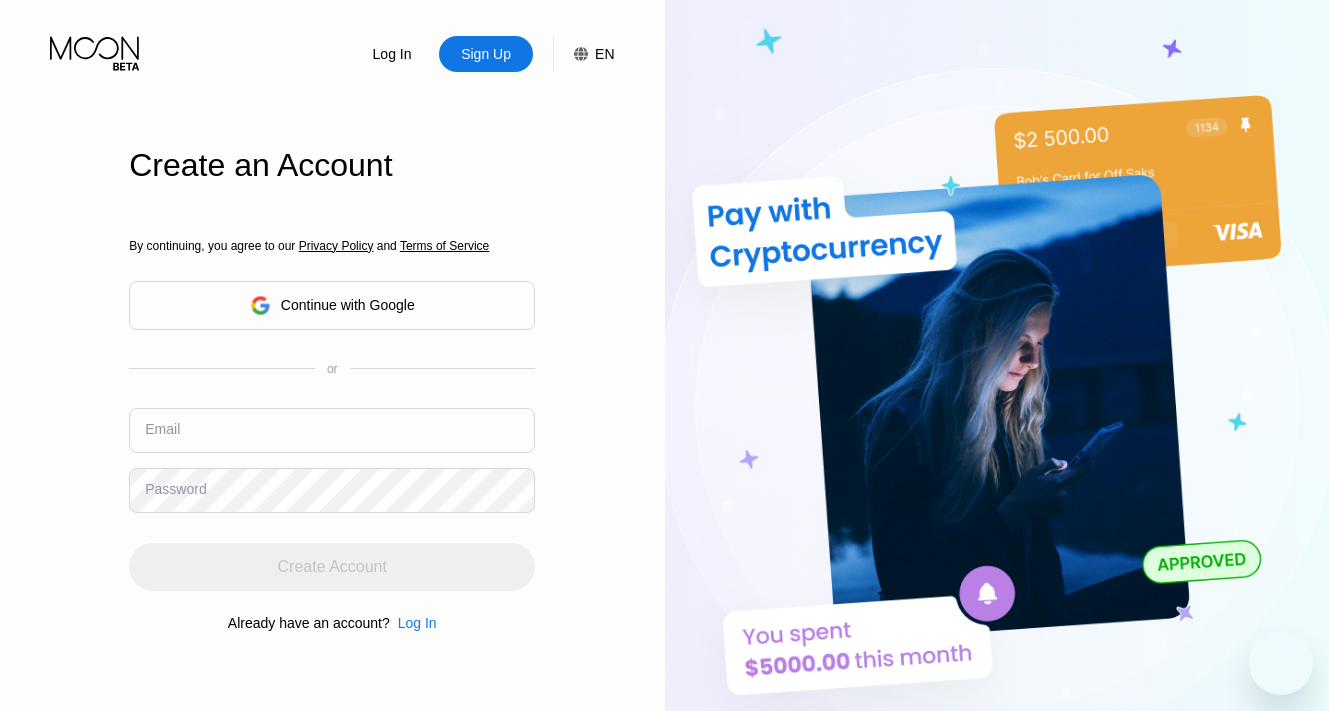 scroll, scrollTop: 0, scrollLeft: 0, axis: both 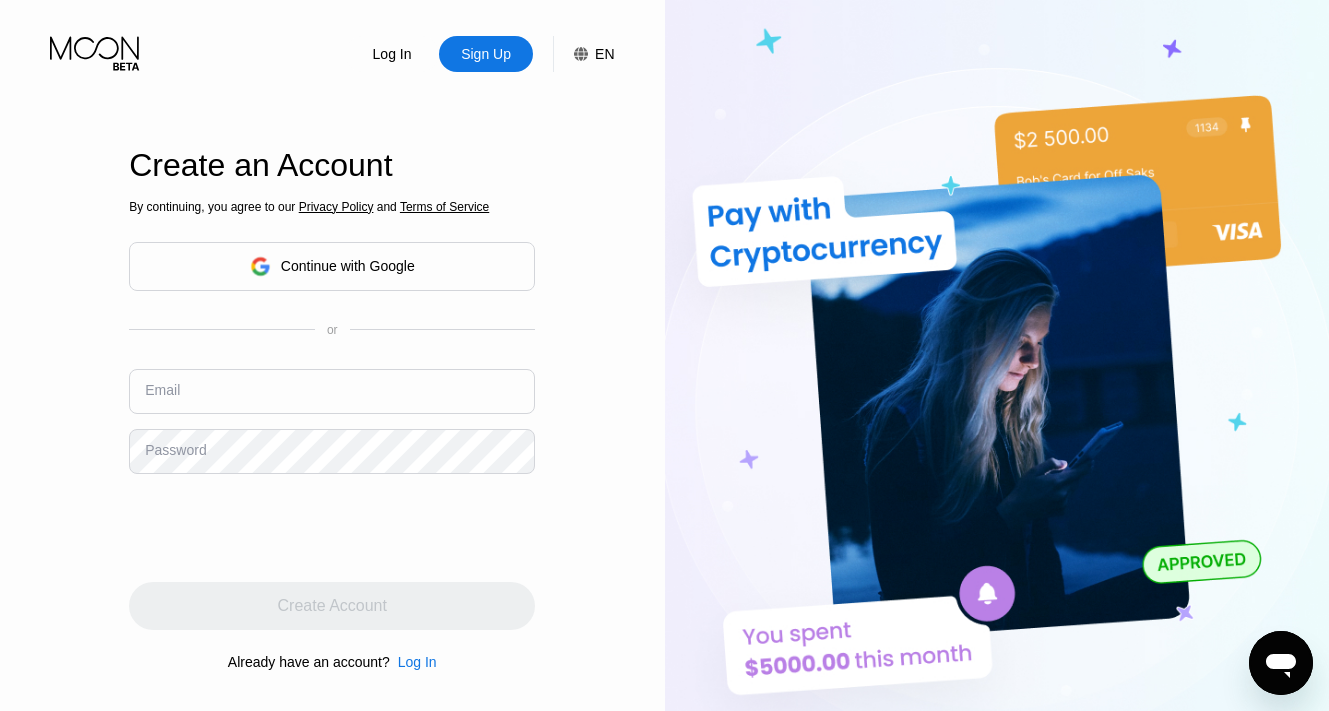 click on "Continue with Google" at bounding box center (332, 266) 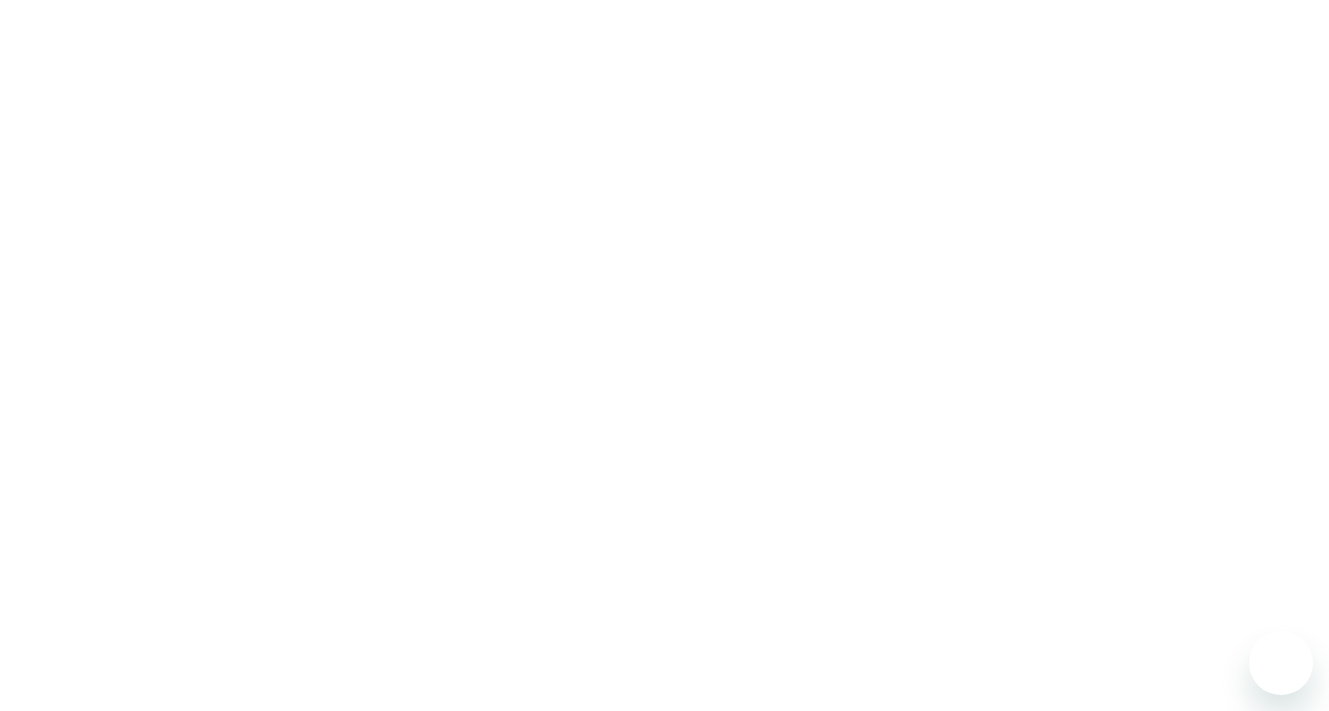 scroll, scrollTop: 0, scrollLeft: 0, axis: both 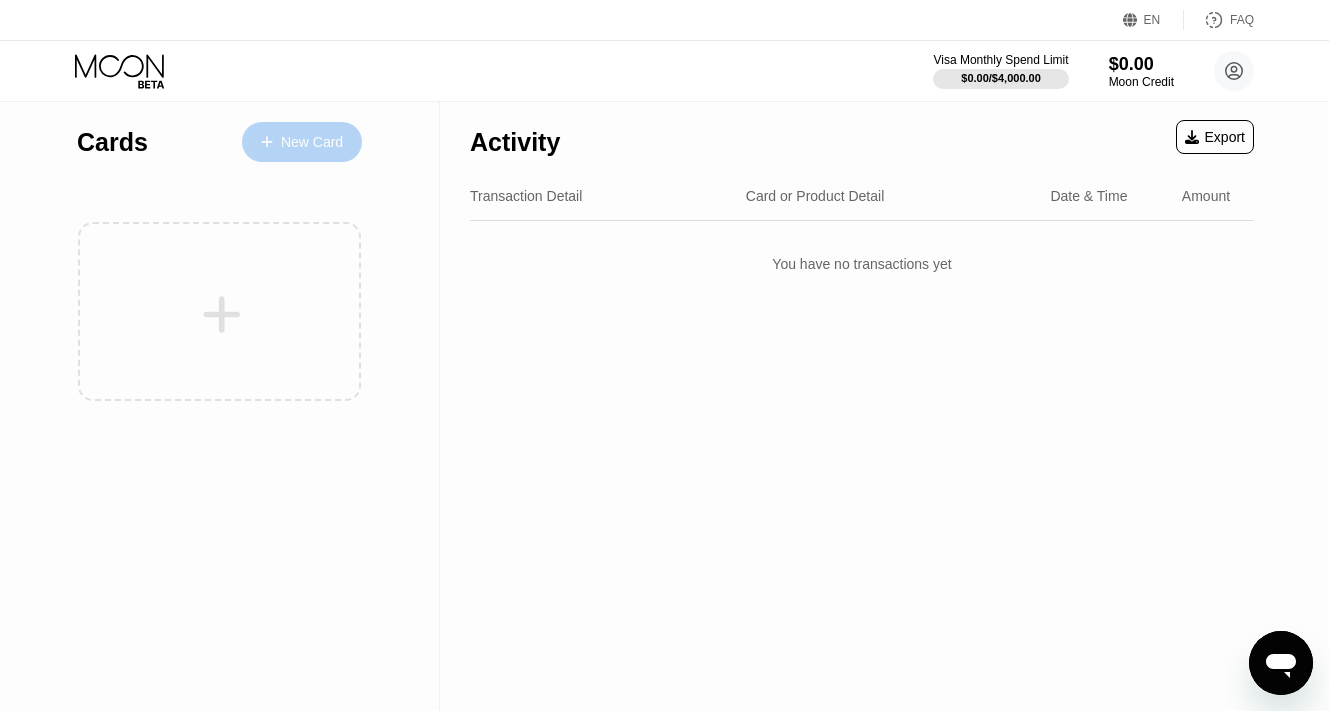 click on "New Card" at bounding box center (312, 142) 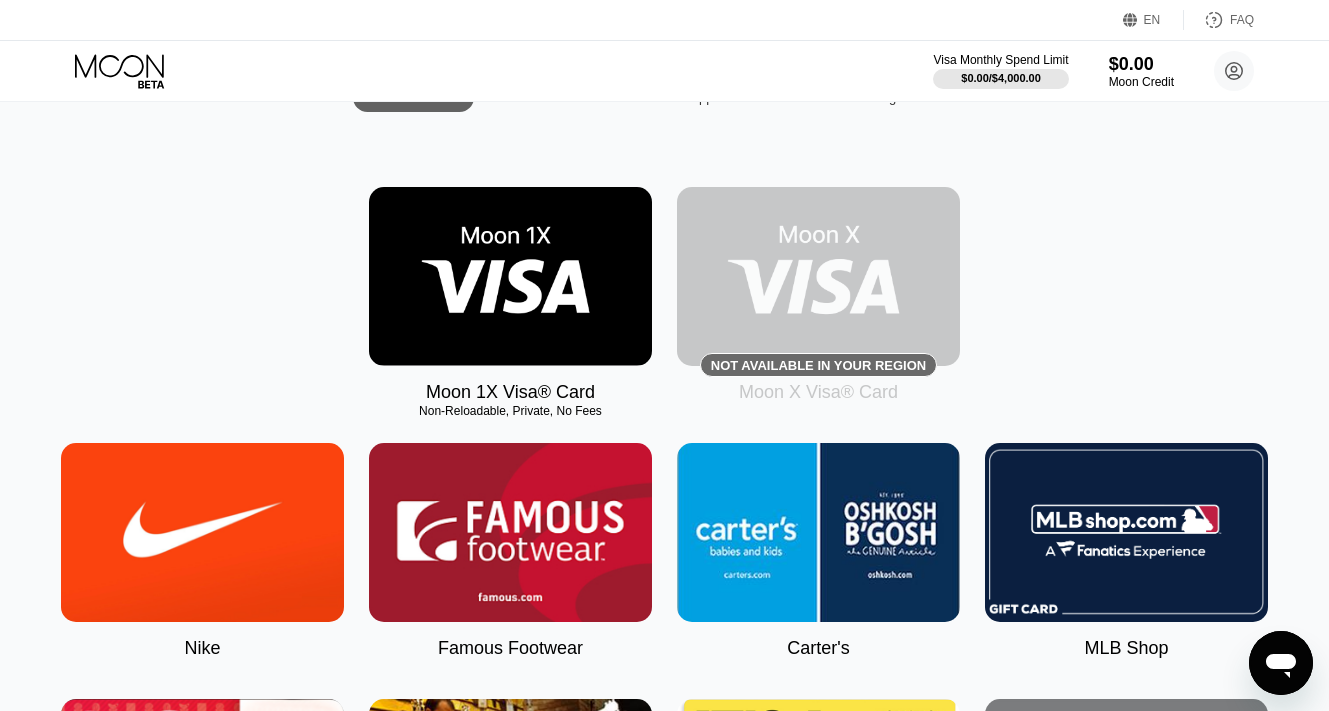 scroll, scrollTop: 319, scrollLeft: 0, axis: vertical 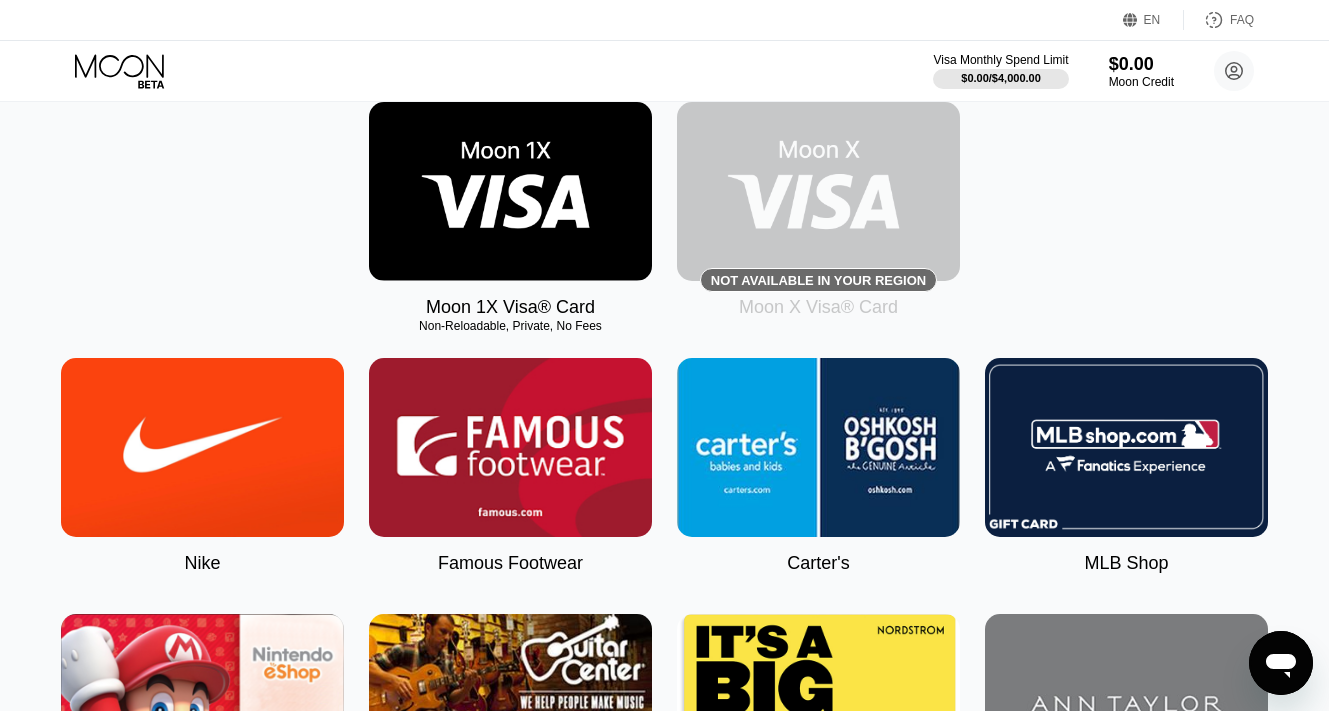 click at bounding box center [510, 191] 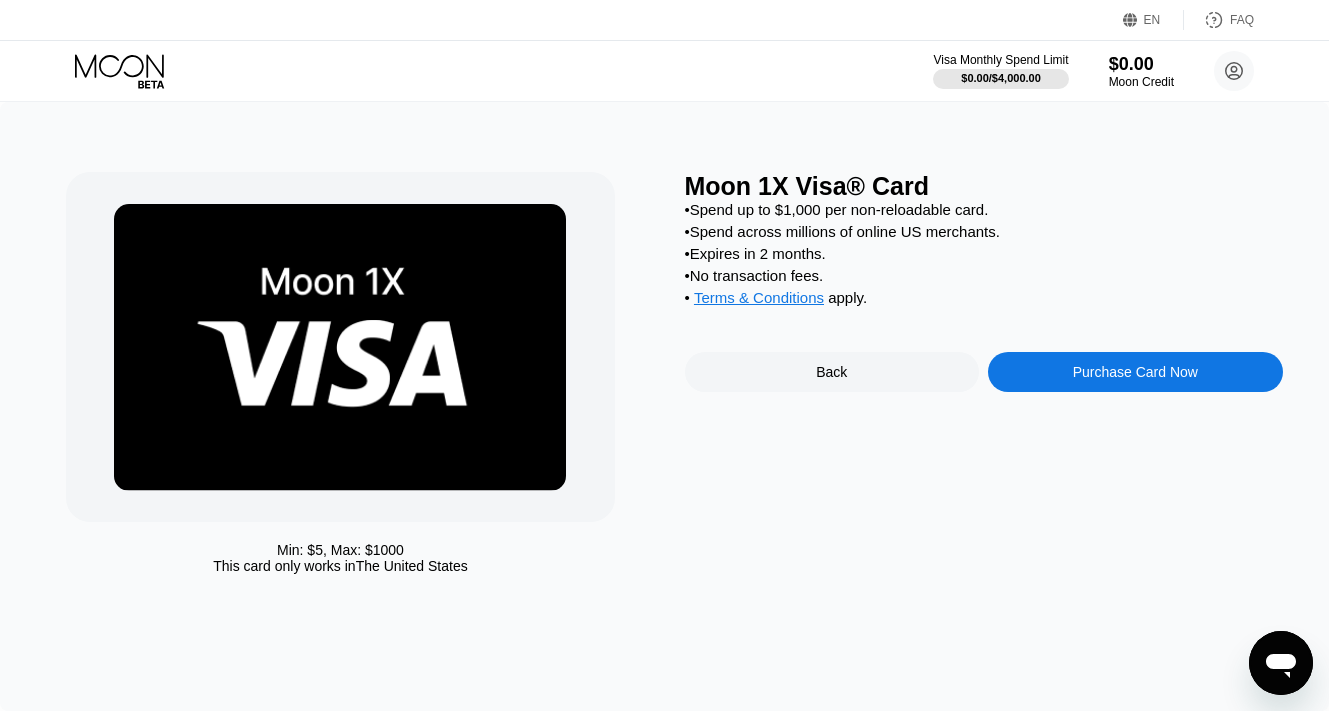click on "Purchase Card Now" at bounding box center (1135, 372) 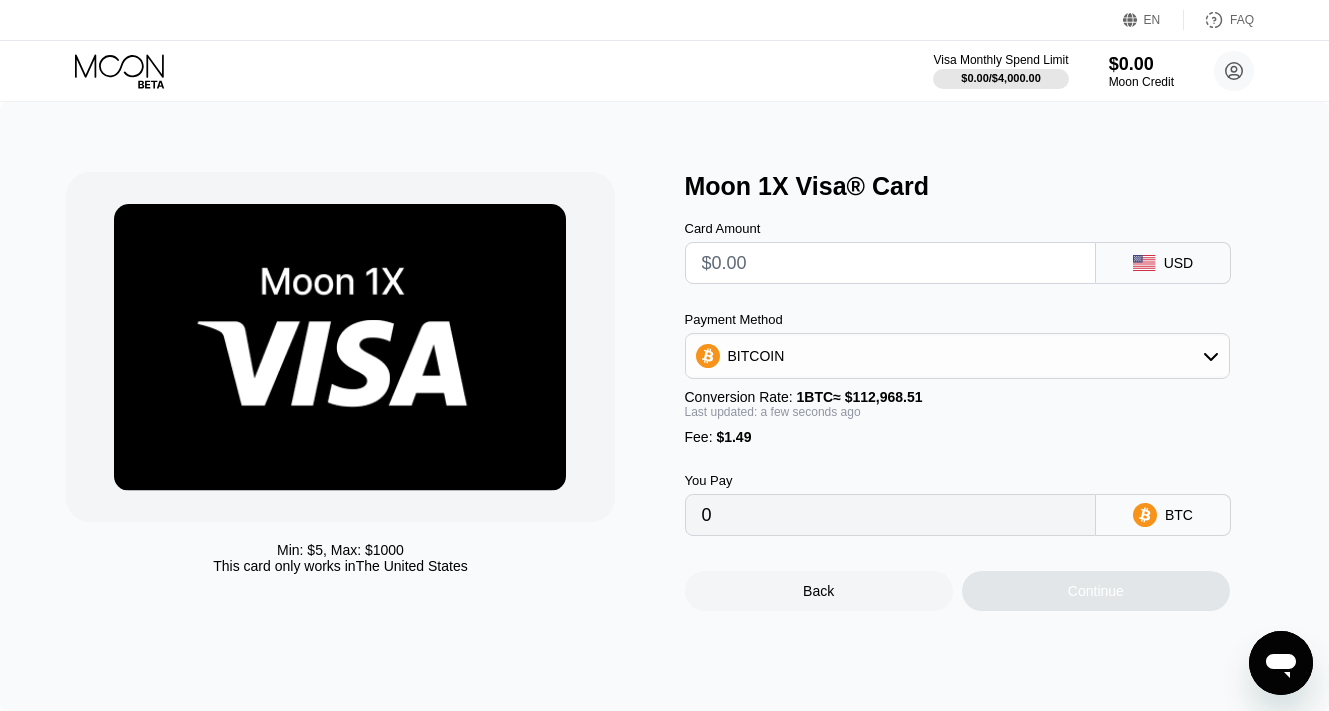 click at bounding box center (890, 263) 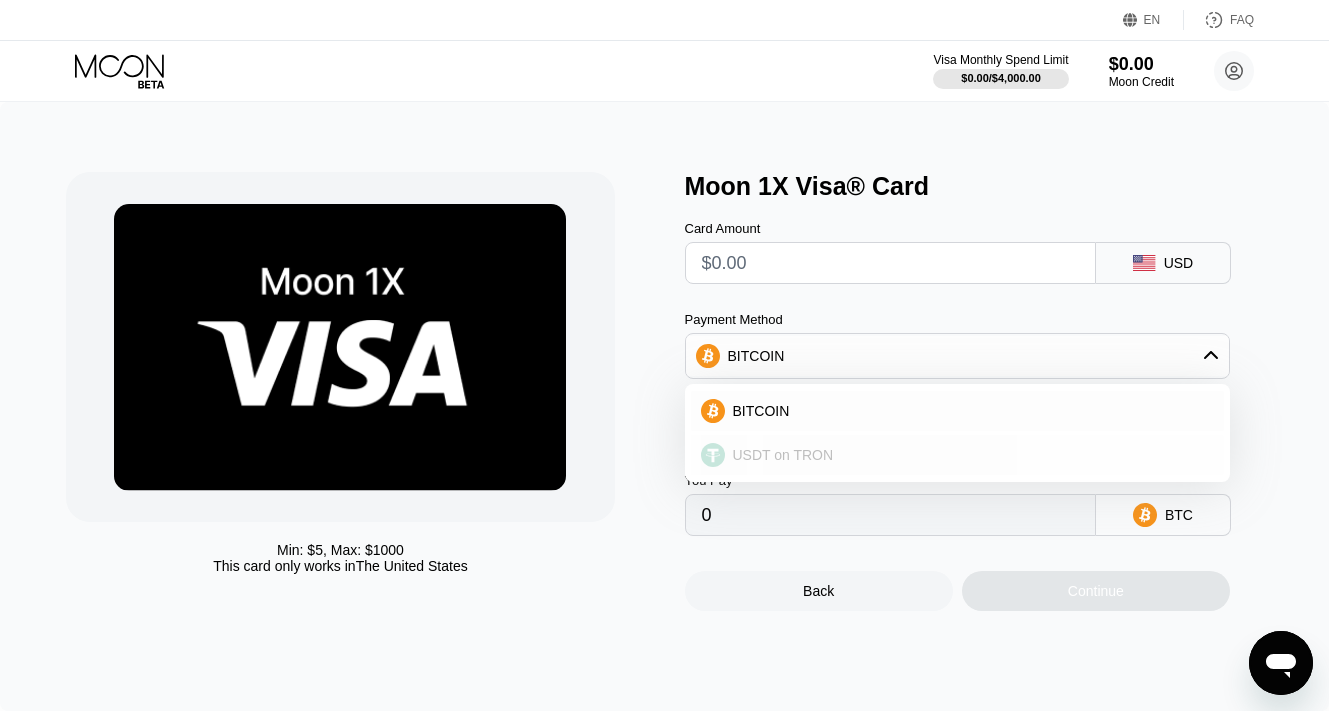 click on "USDT on TRON" at bounding box center (957, 455) 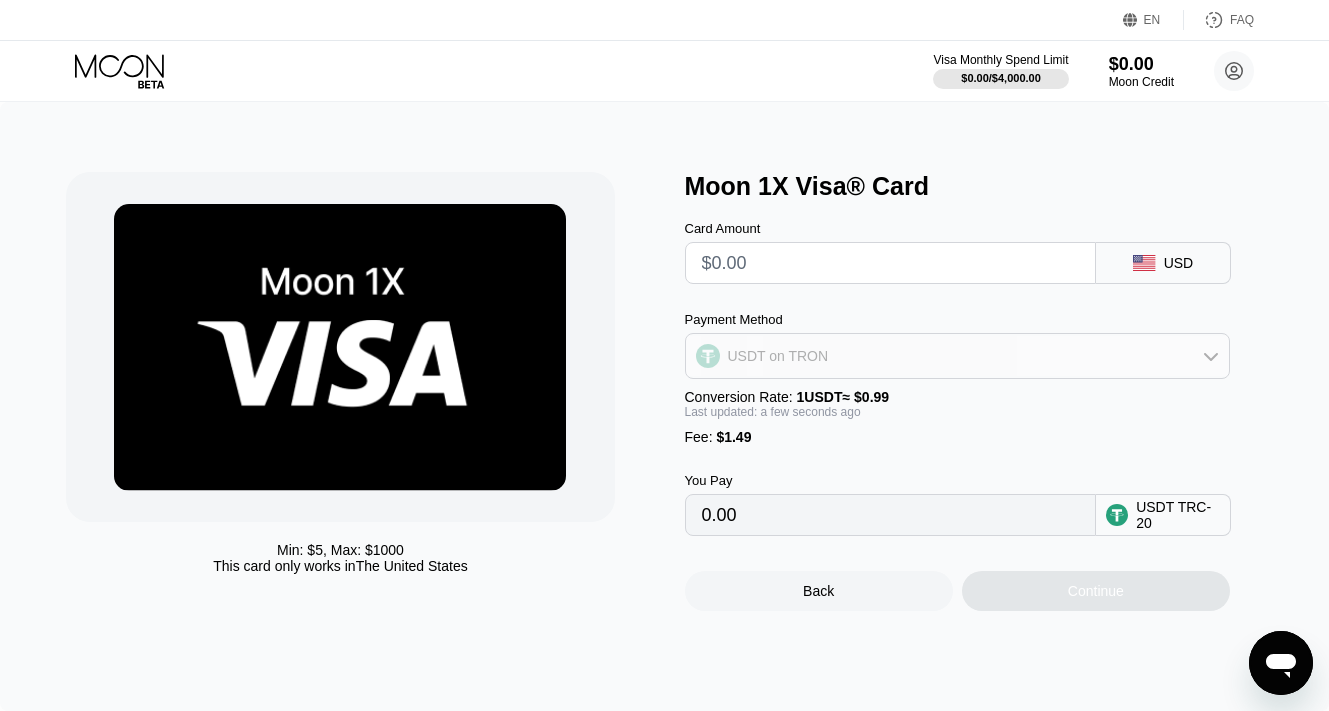 click on "USDT on TRON" at bounding box center (957, 356) 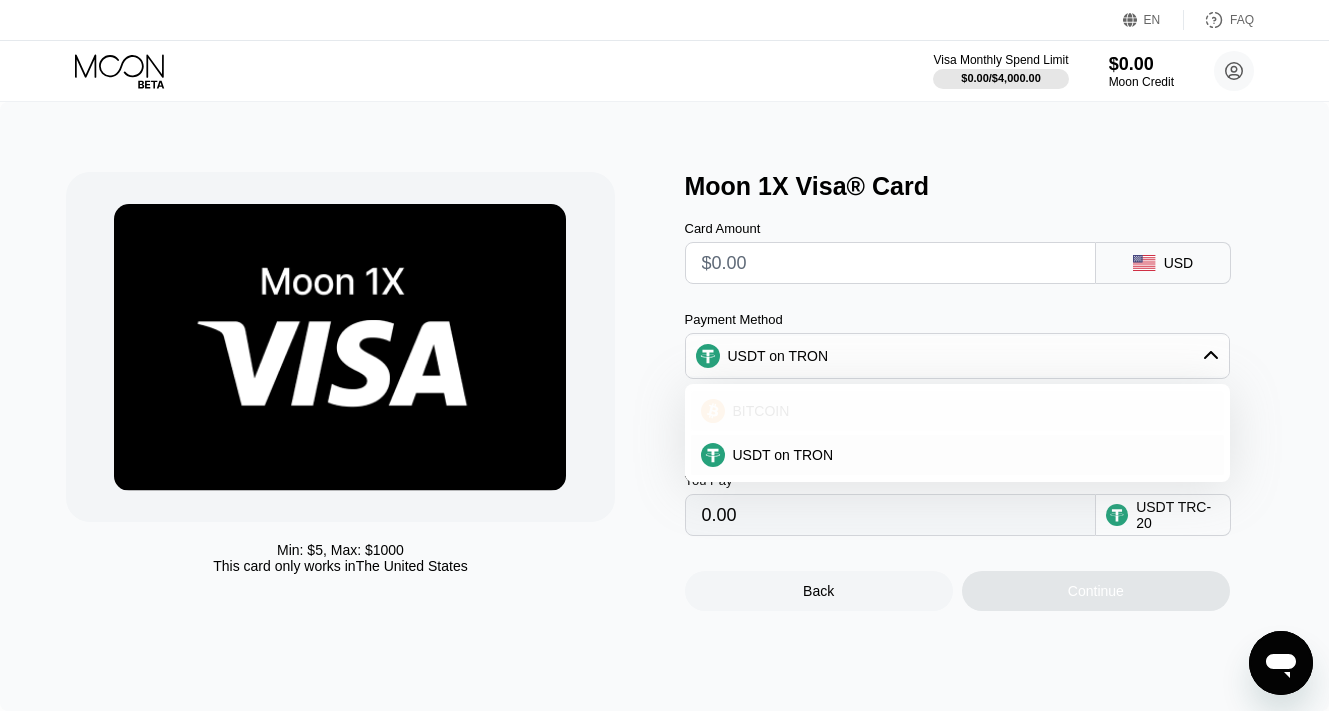 click on "BITCOIN" at bounding box center (969, 411) 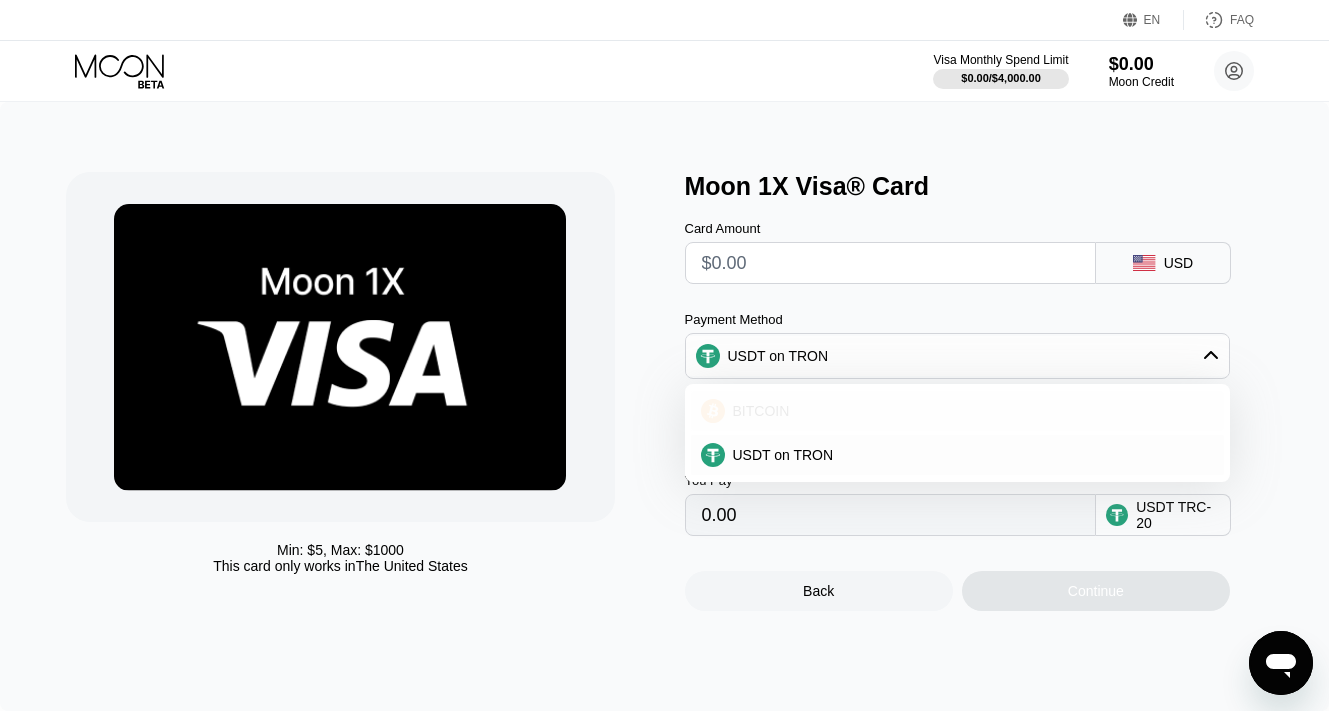type on "0" 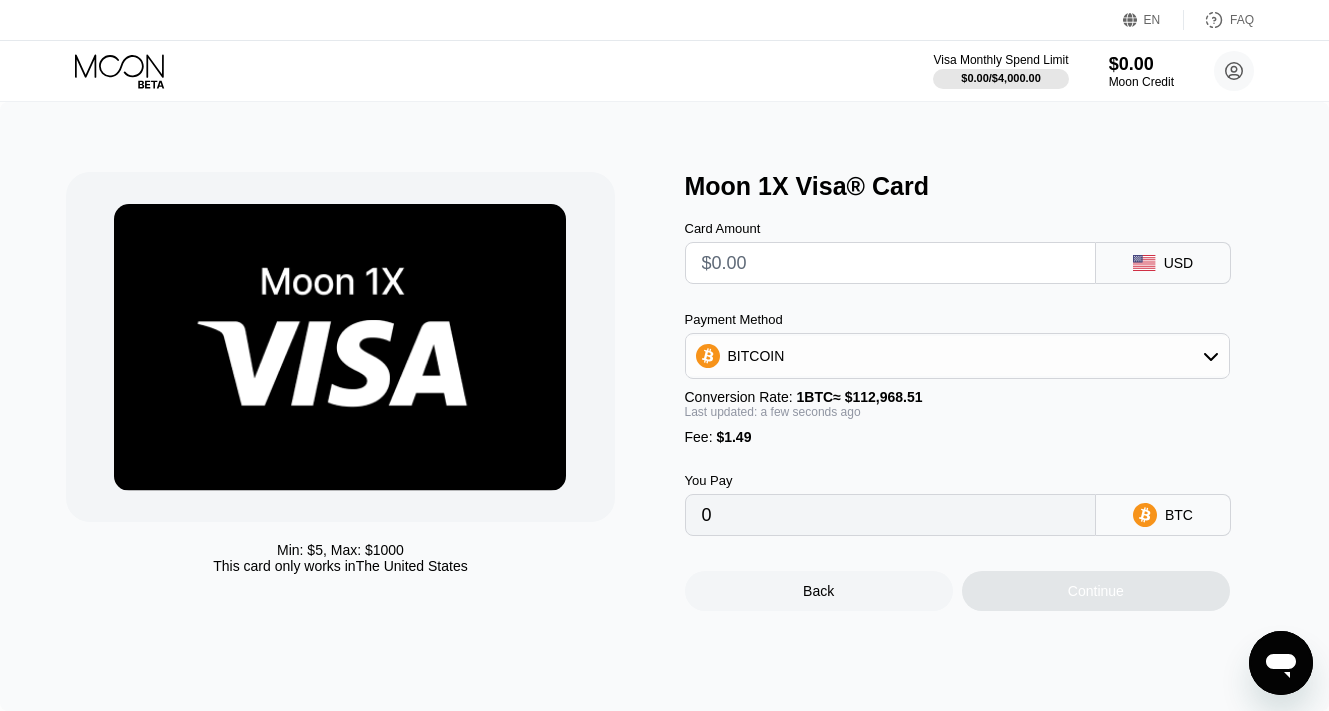 click at bounding box center (890, 263) 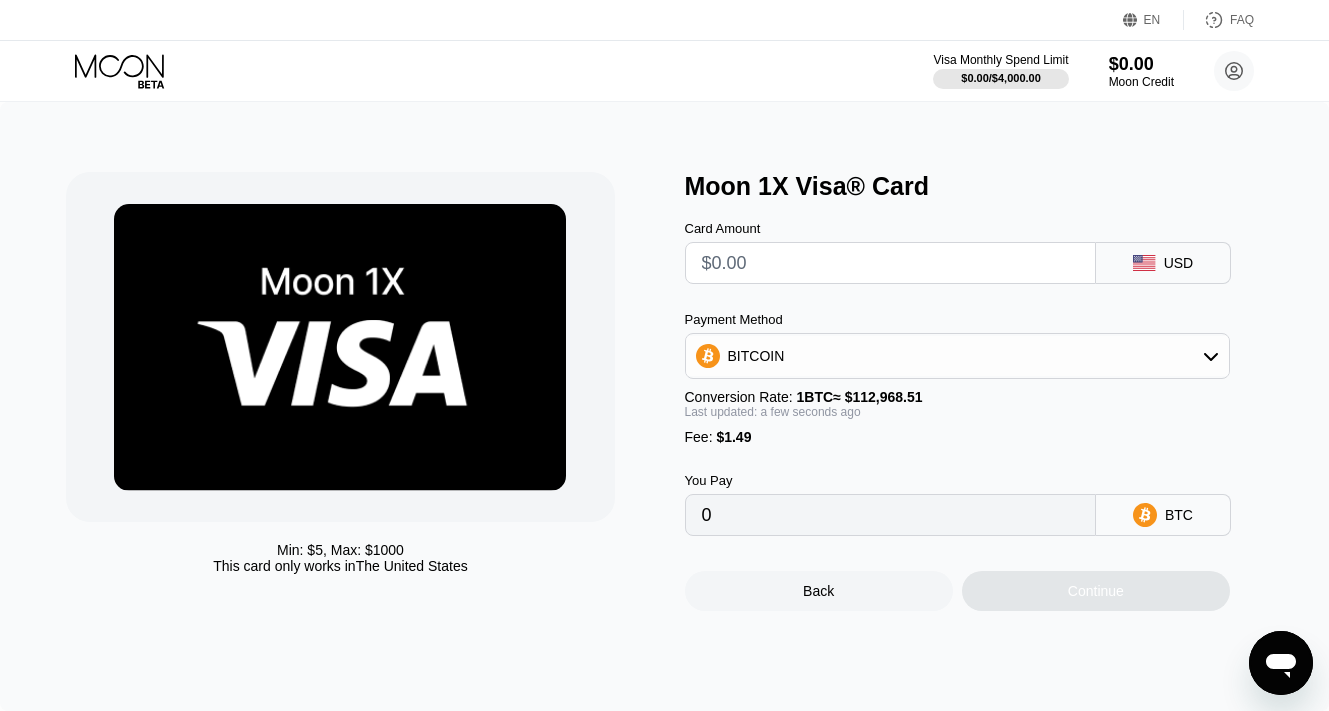 type on "$5" 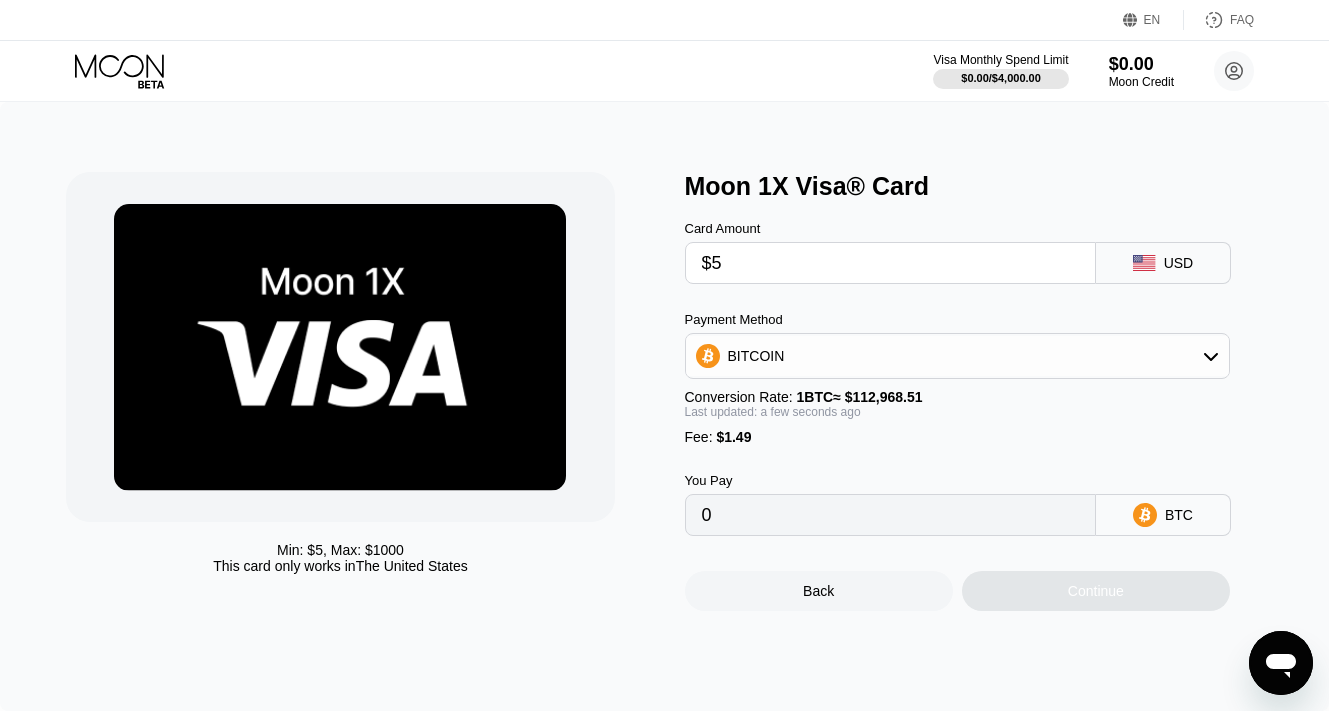 type on "0.00005745" 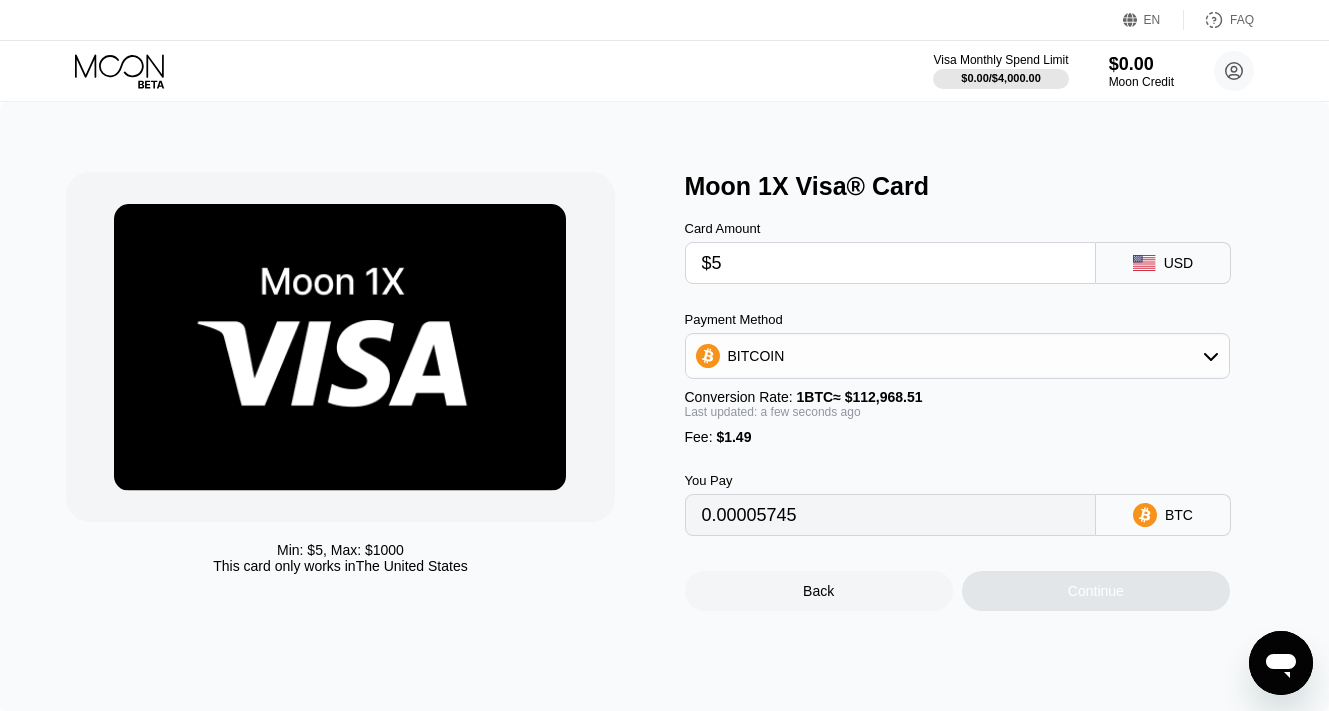 type on "$50" 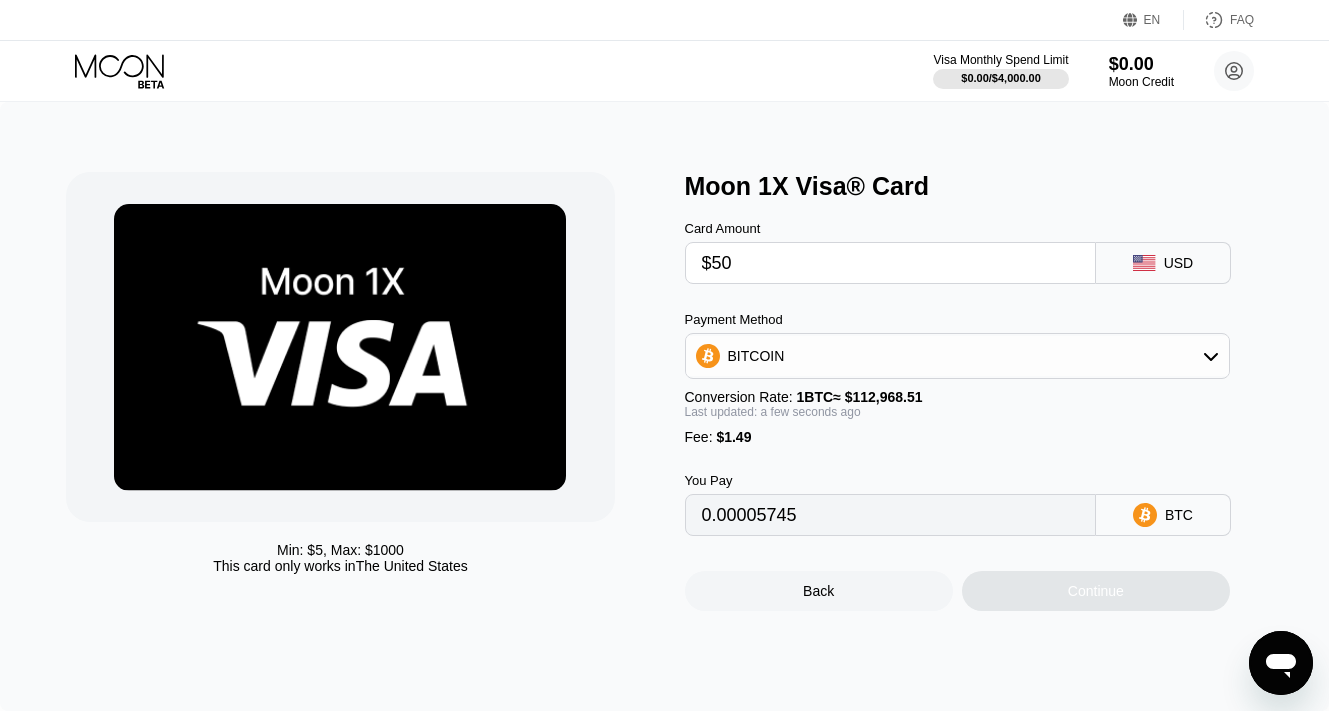 type on "0.00045580" 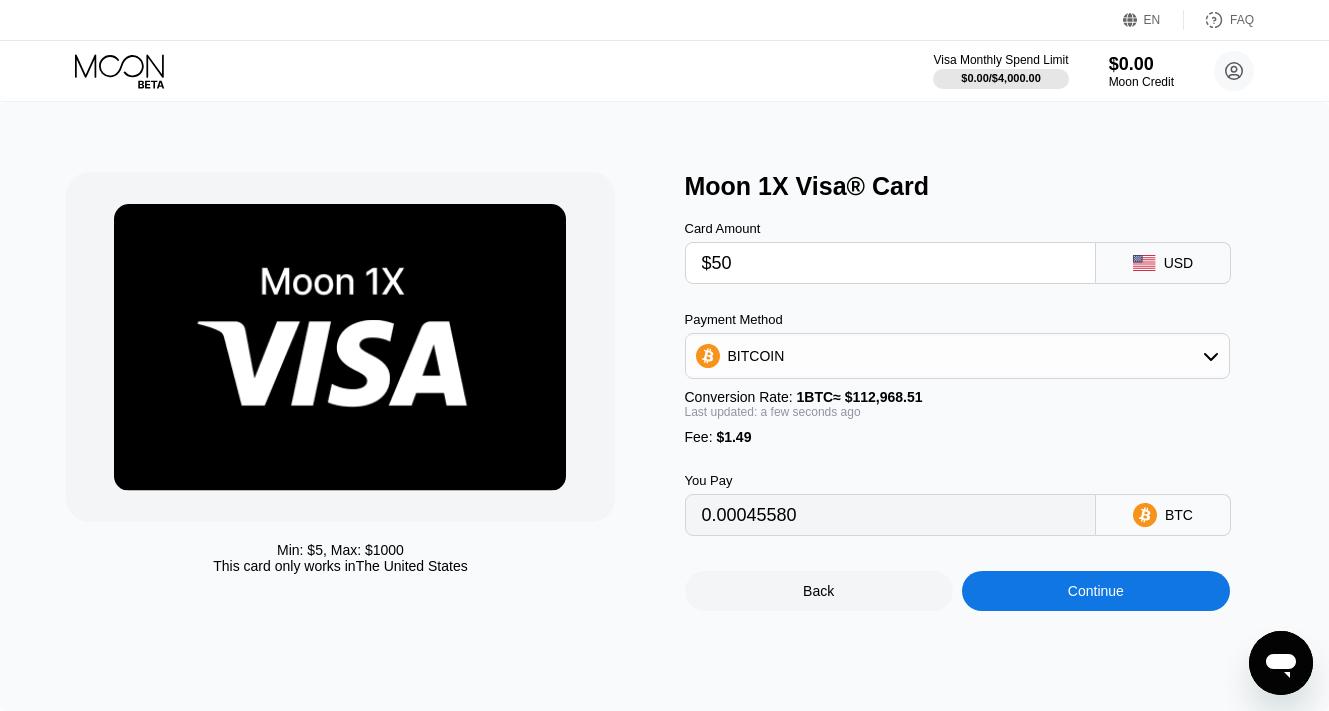 type on "$5" 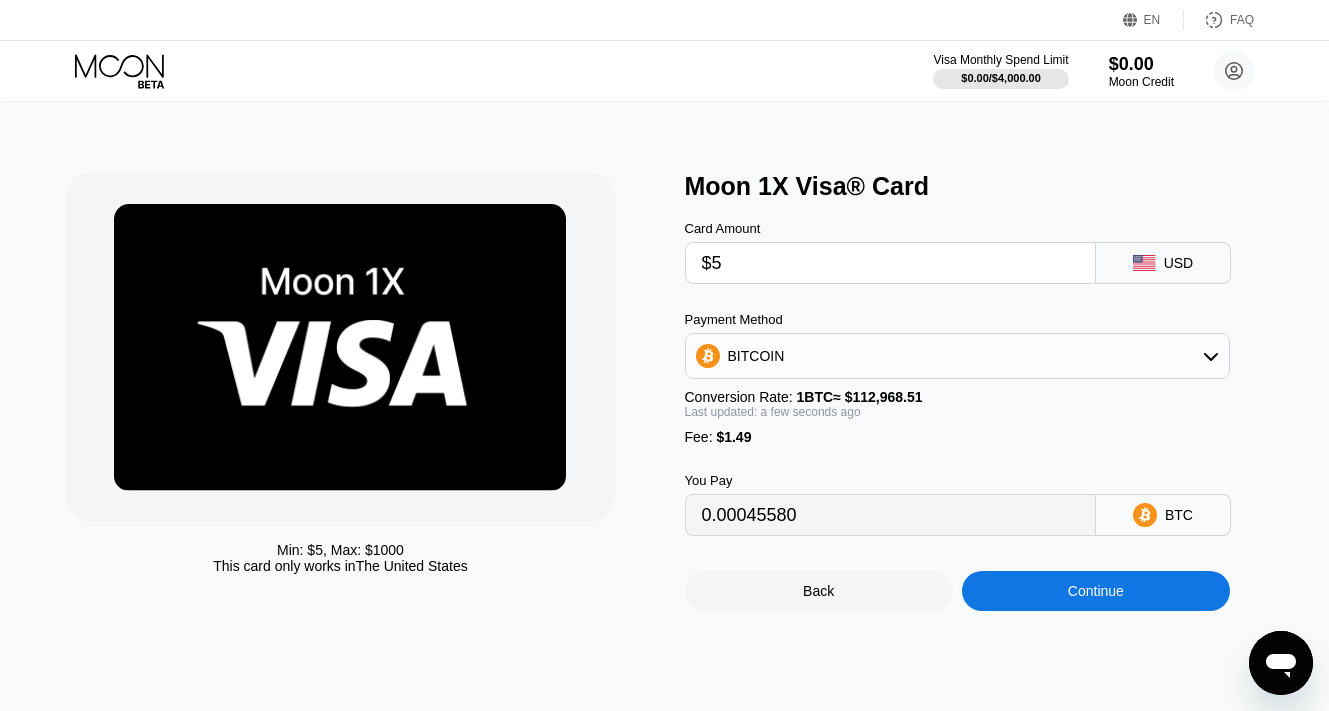 type on "0.00005745" 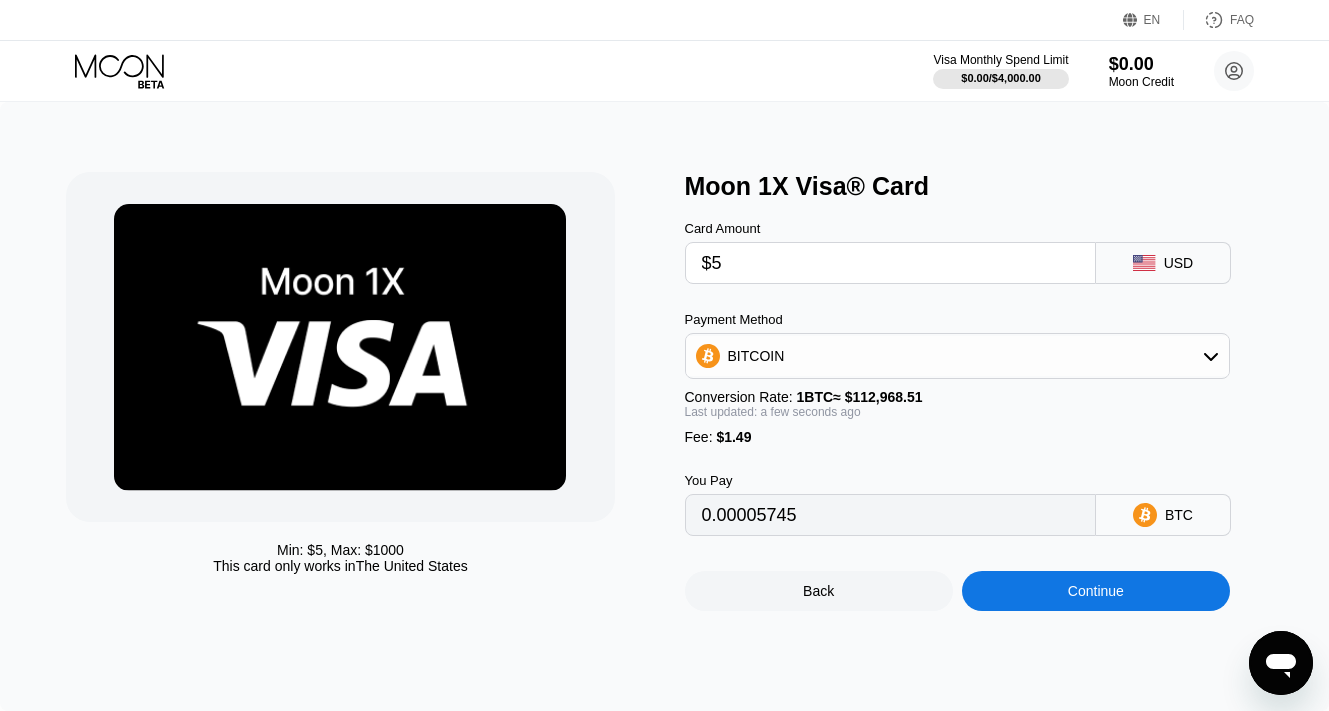 type on "$55" 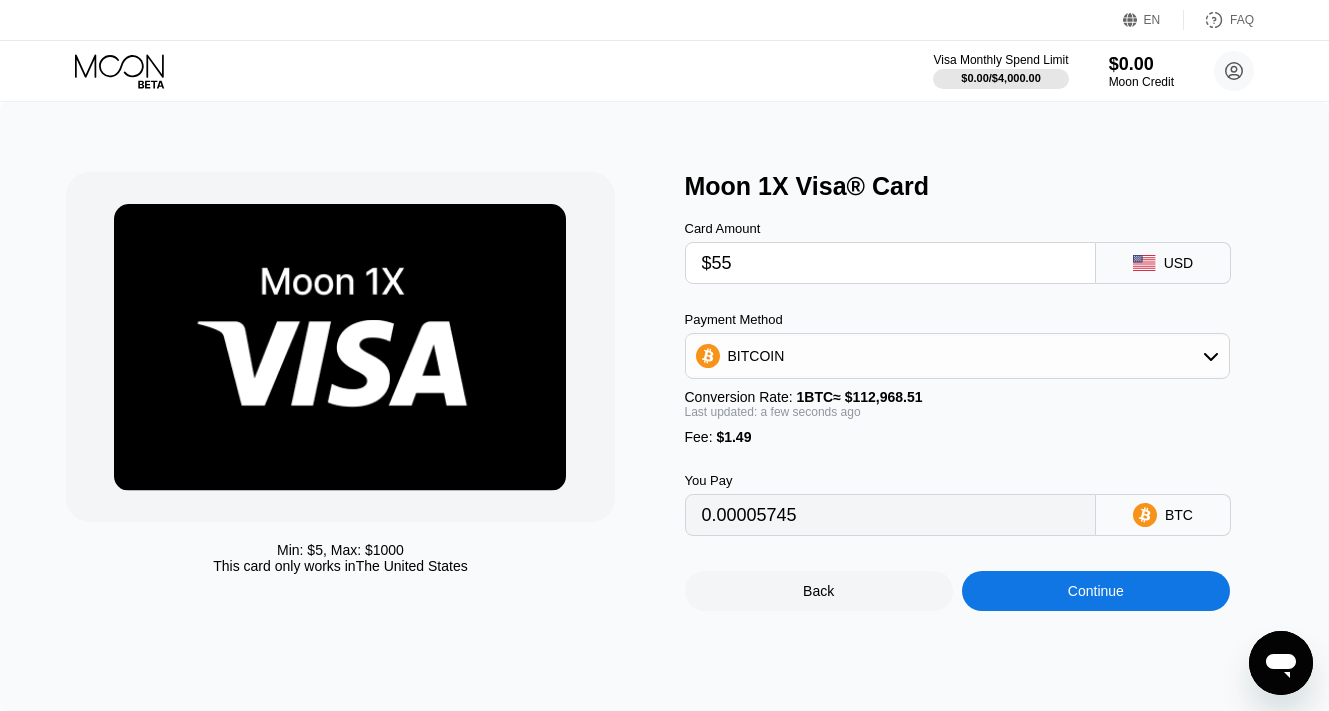 type on "0.00050006" 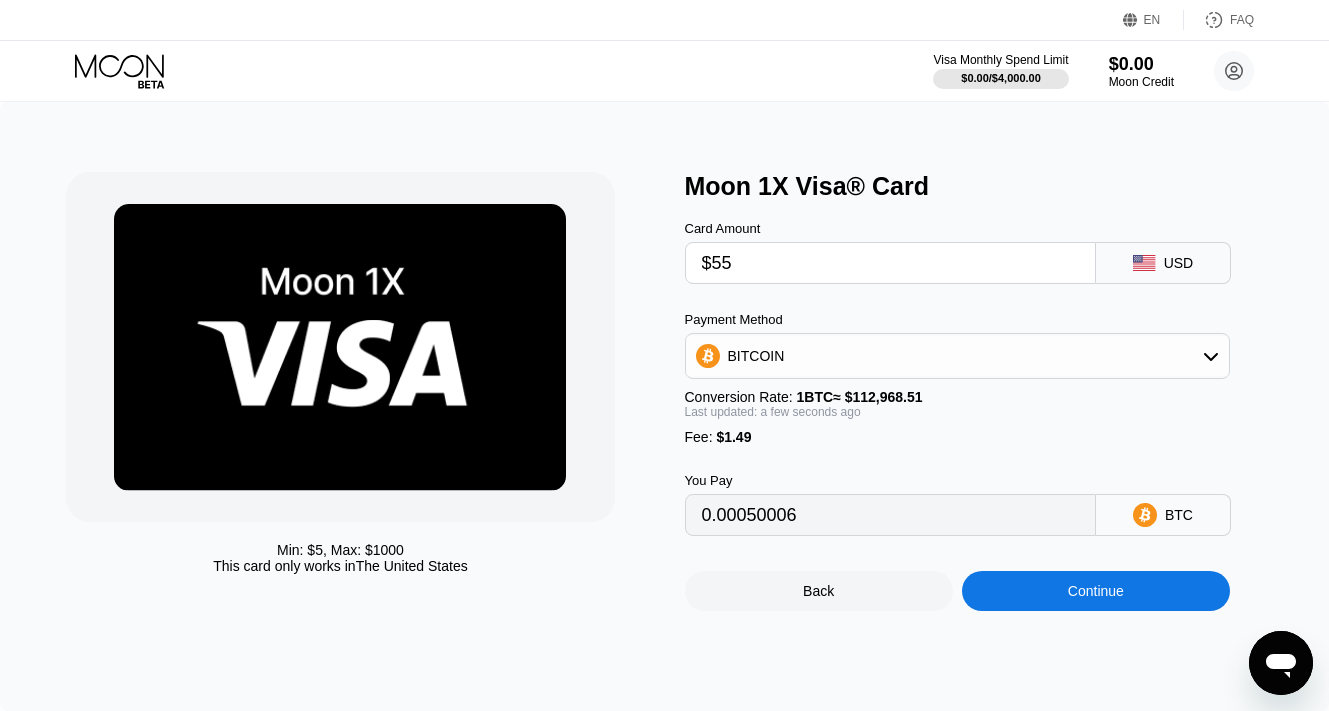 type on "$55" 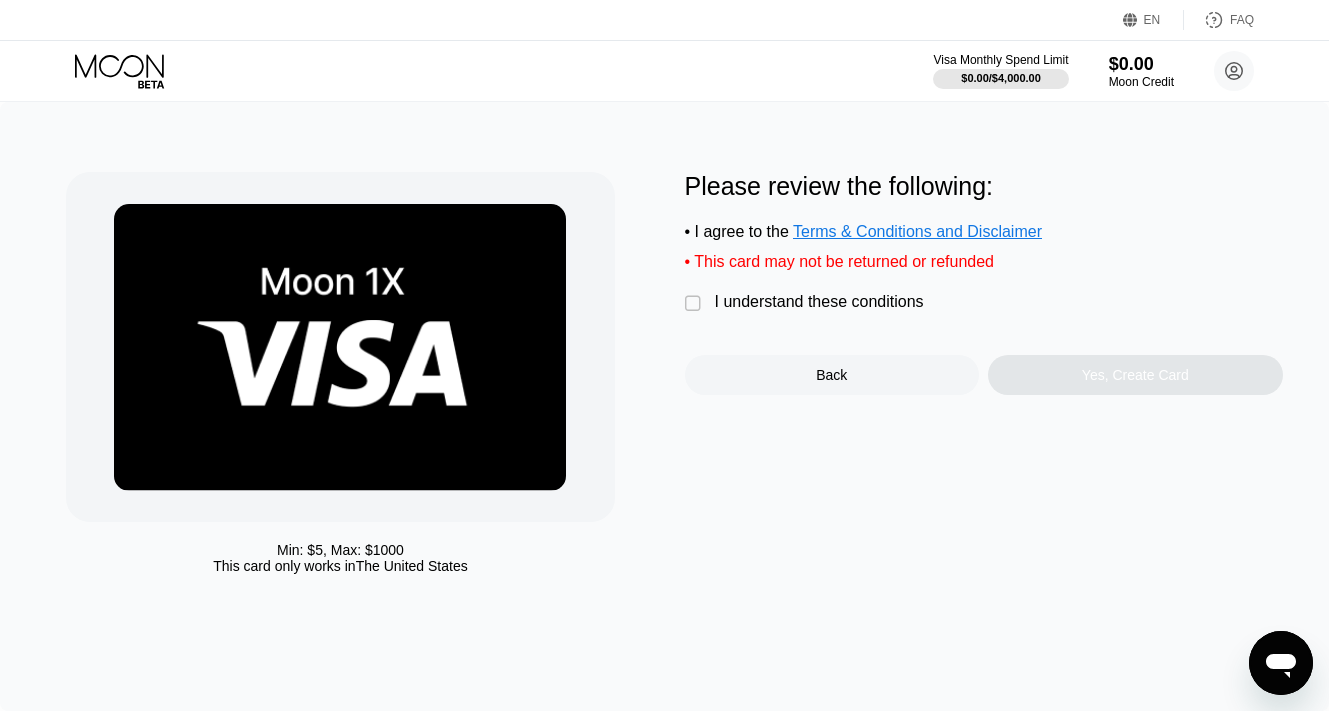 click on "" at bounding box center [695, 304] 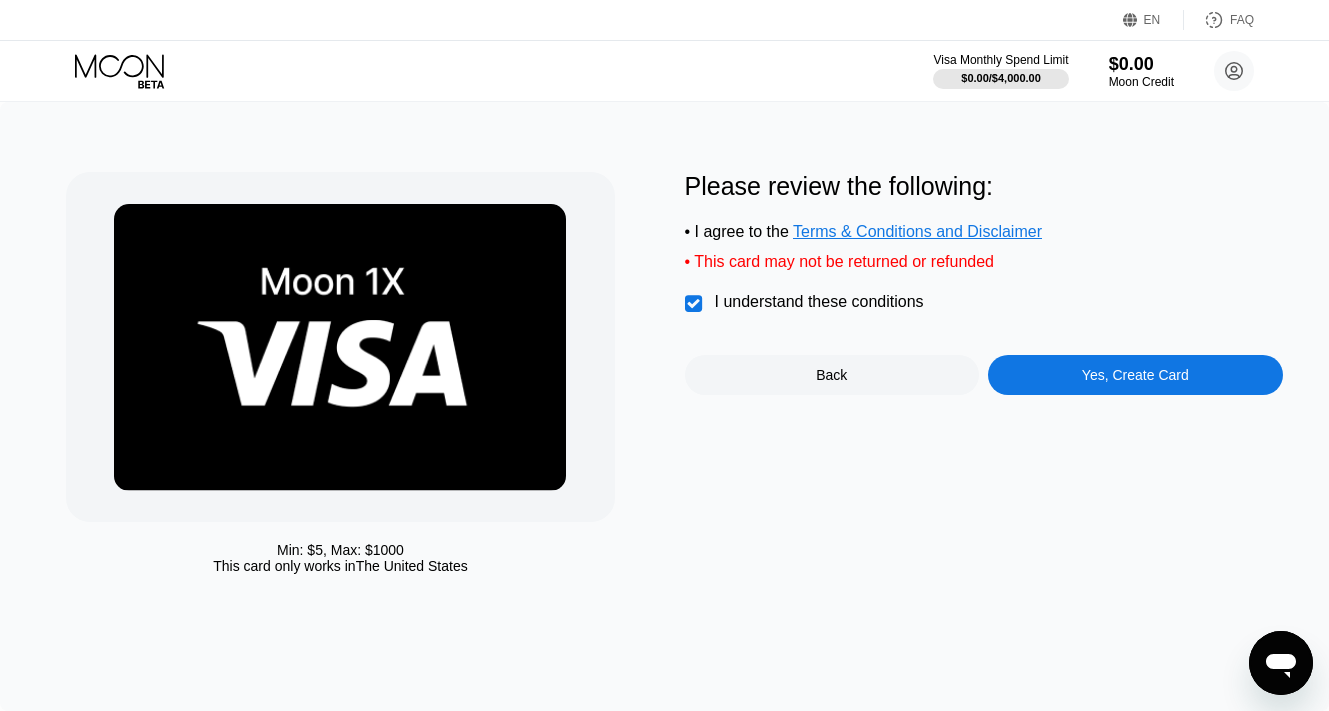 click on "Yes, Create Card" at bounding box center [1135, 375] 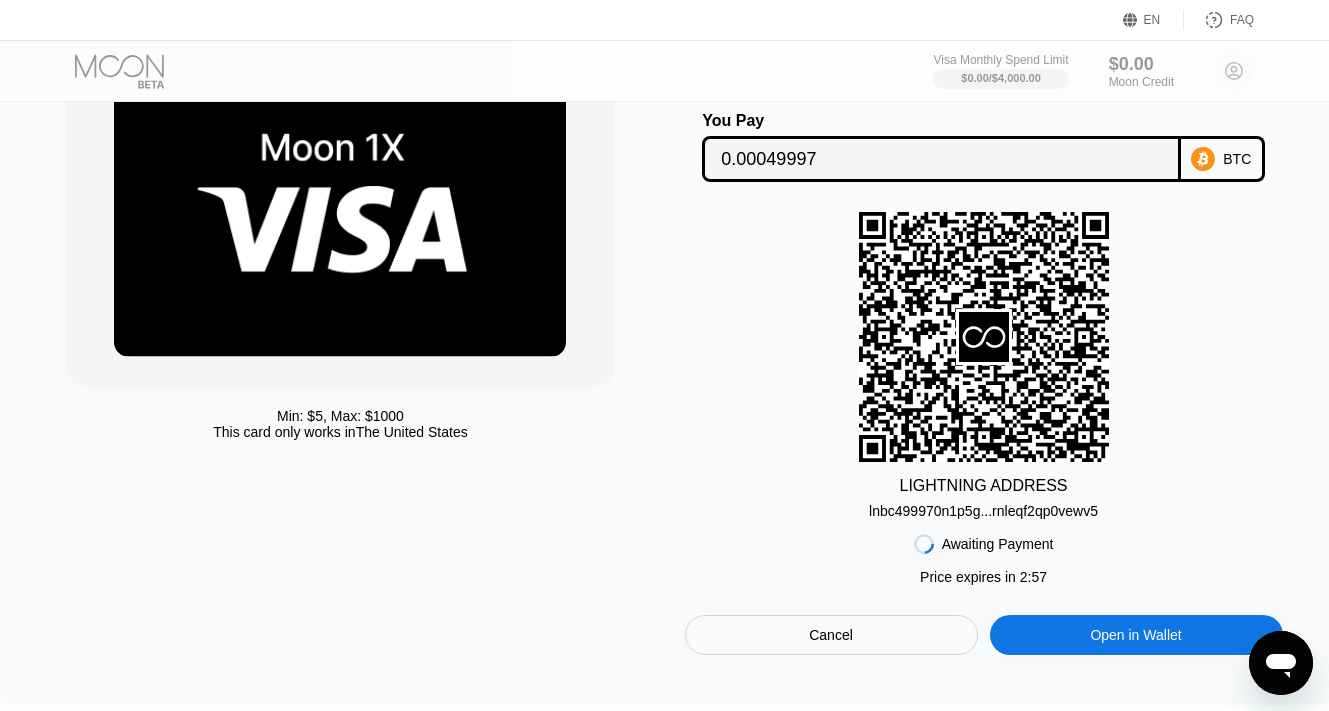 scroll, scrollTop: 135, scrollLeft: 0, axis: vertical 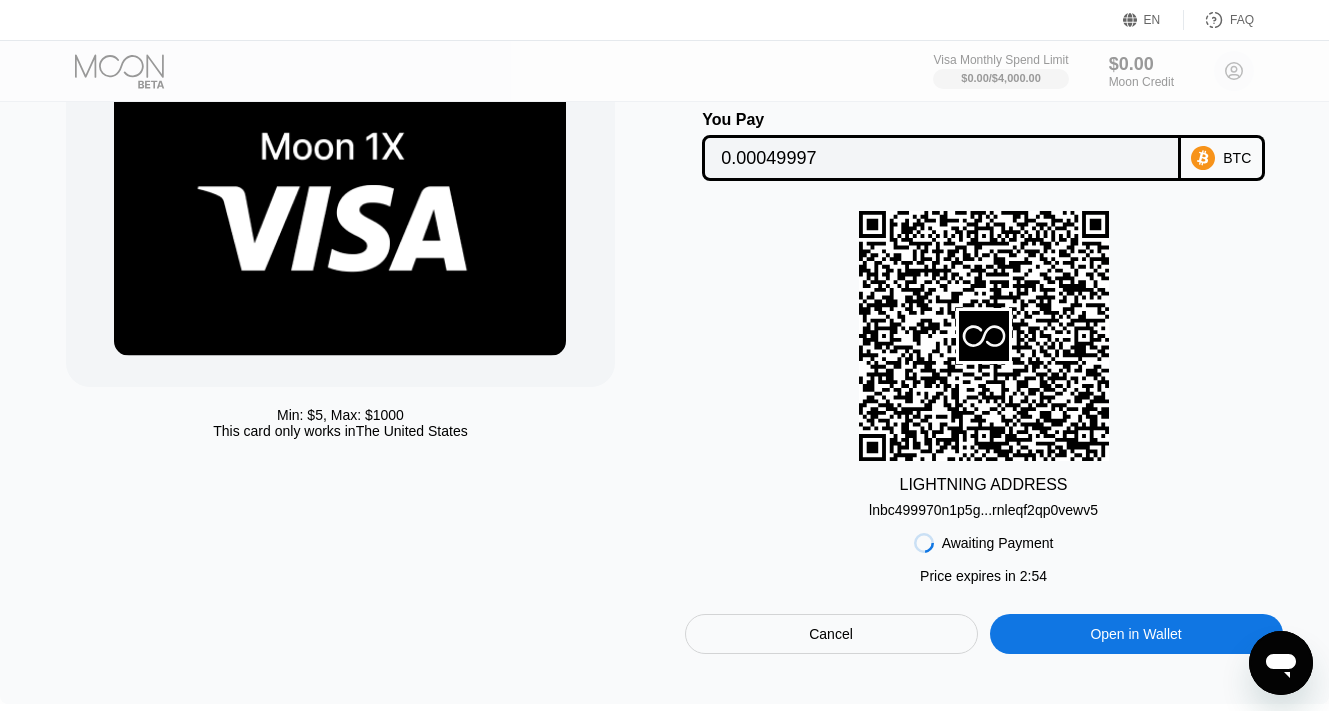 click 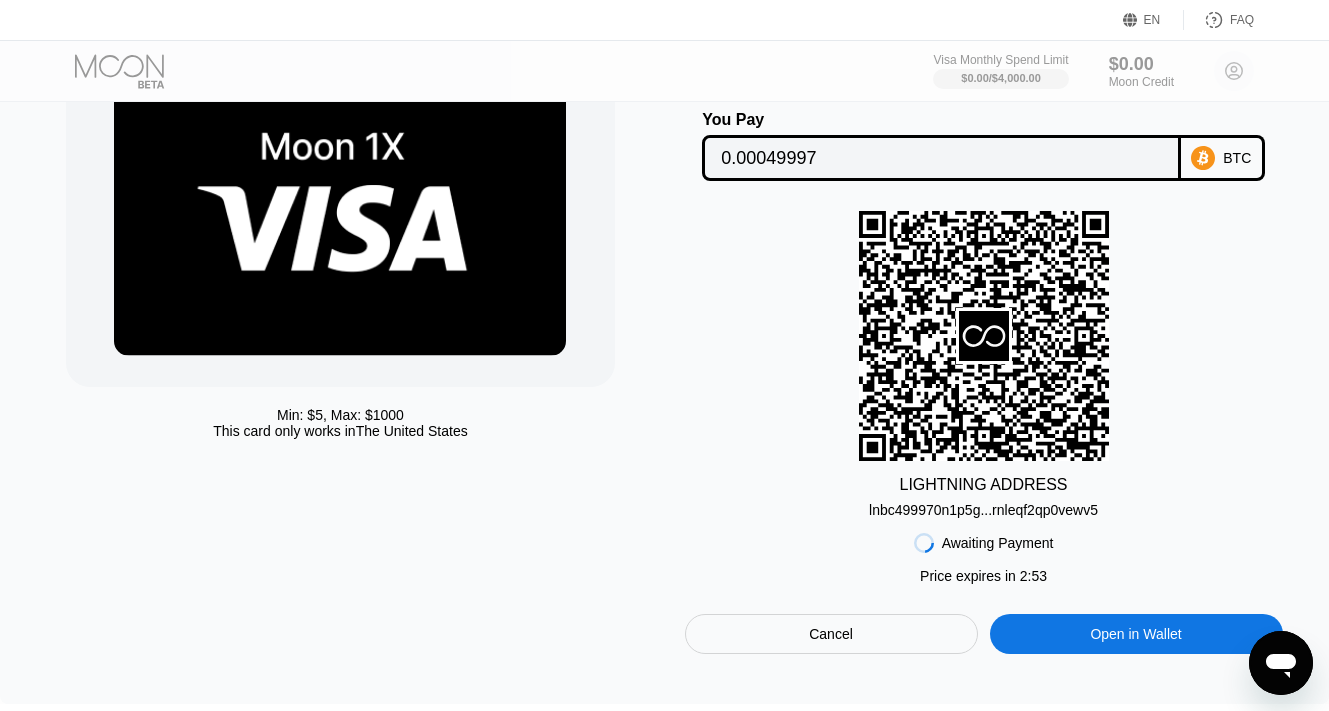 scroll, scrollTop: 131, scrollLeft: 0, axis: vertical 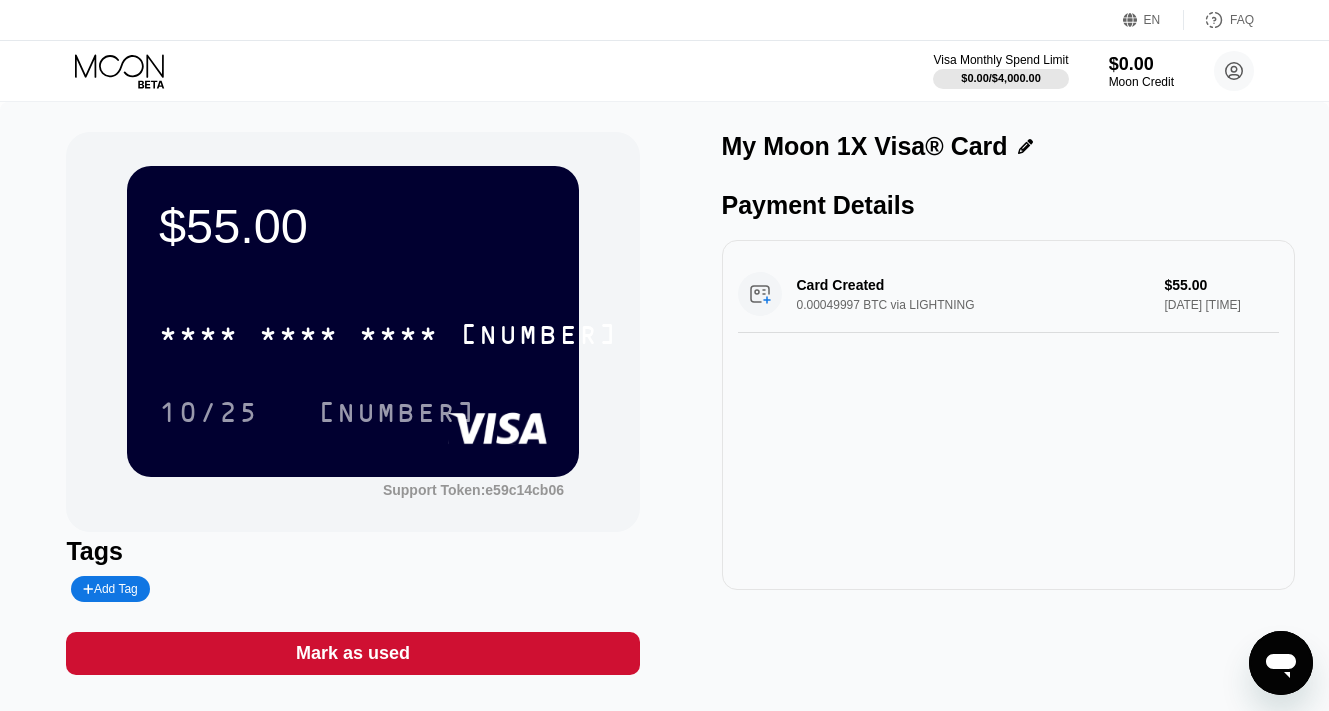 click on "$55.00" at bounding box center [353, 226] 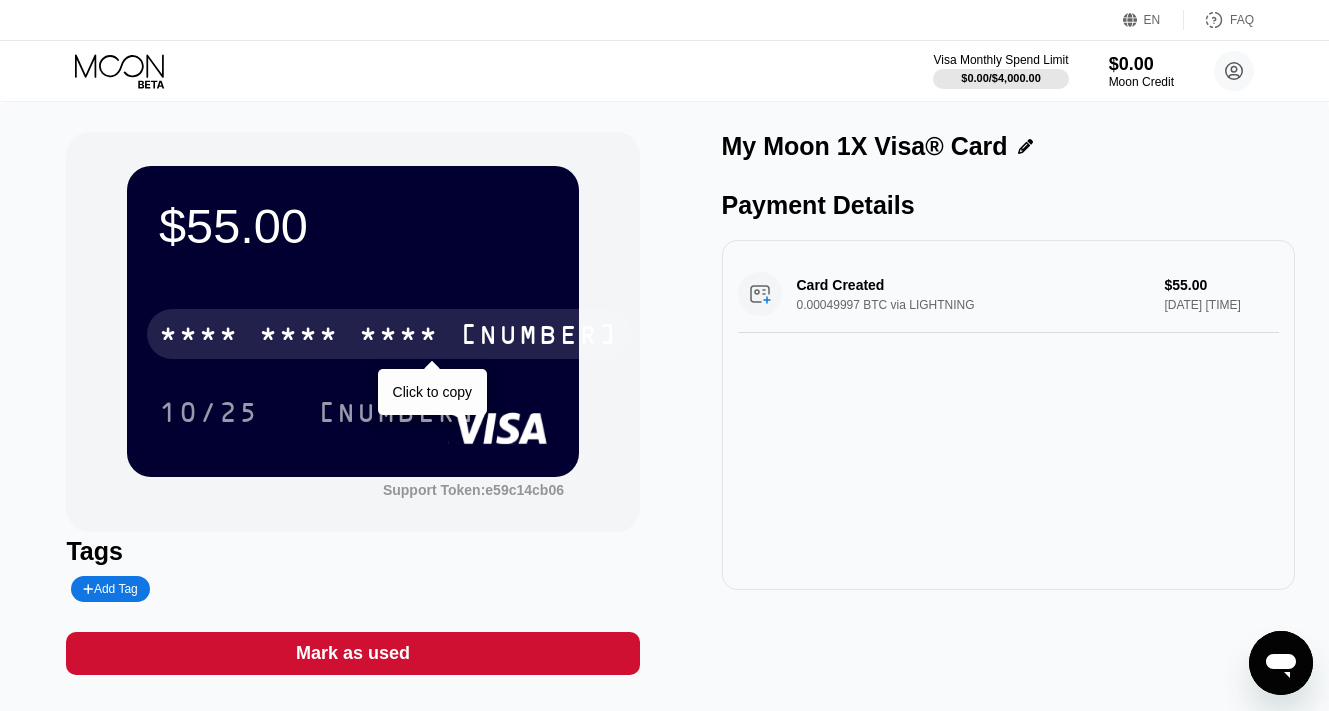 click on "* * * * * * * * * * * * 3509" at bounding box center (389, 334) 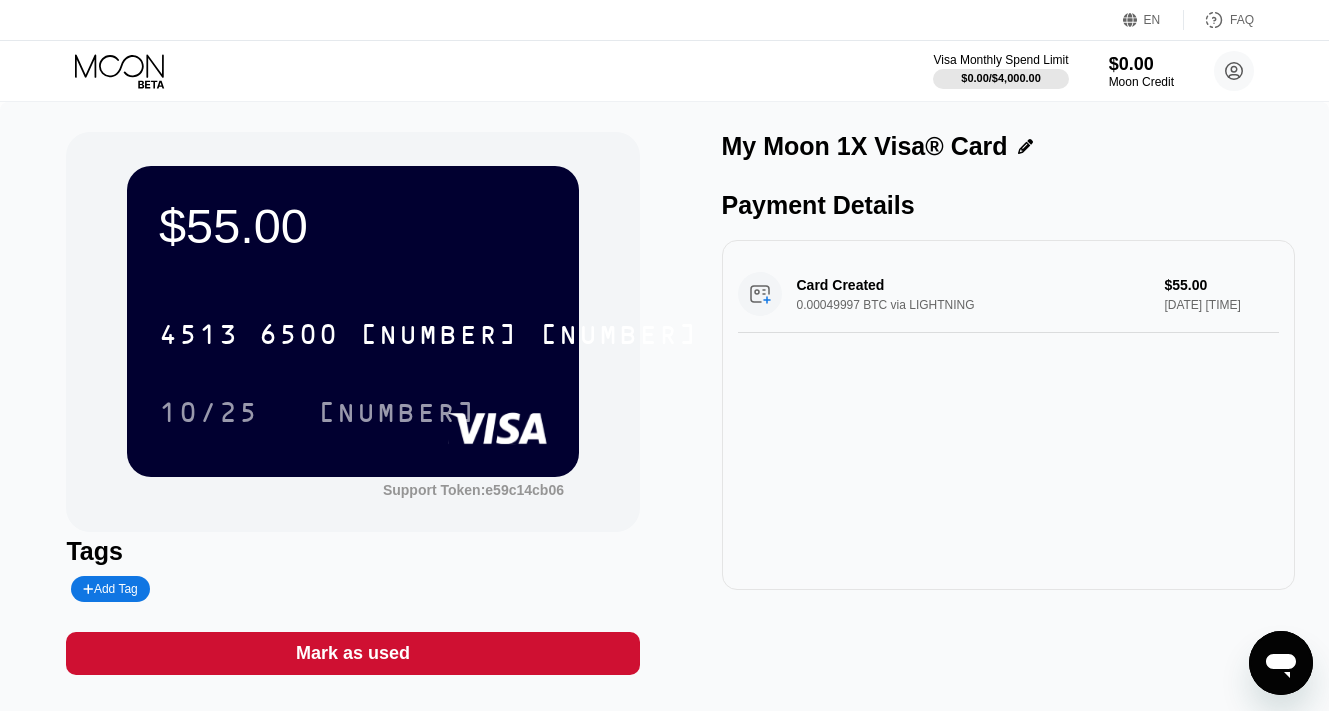 scroll, scrollTop: 0, scrollLeft: 0, axis: both 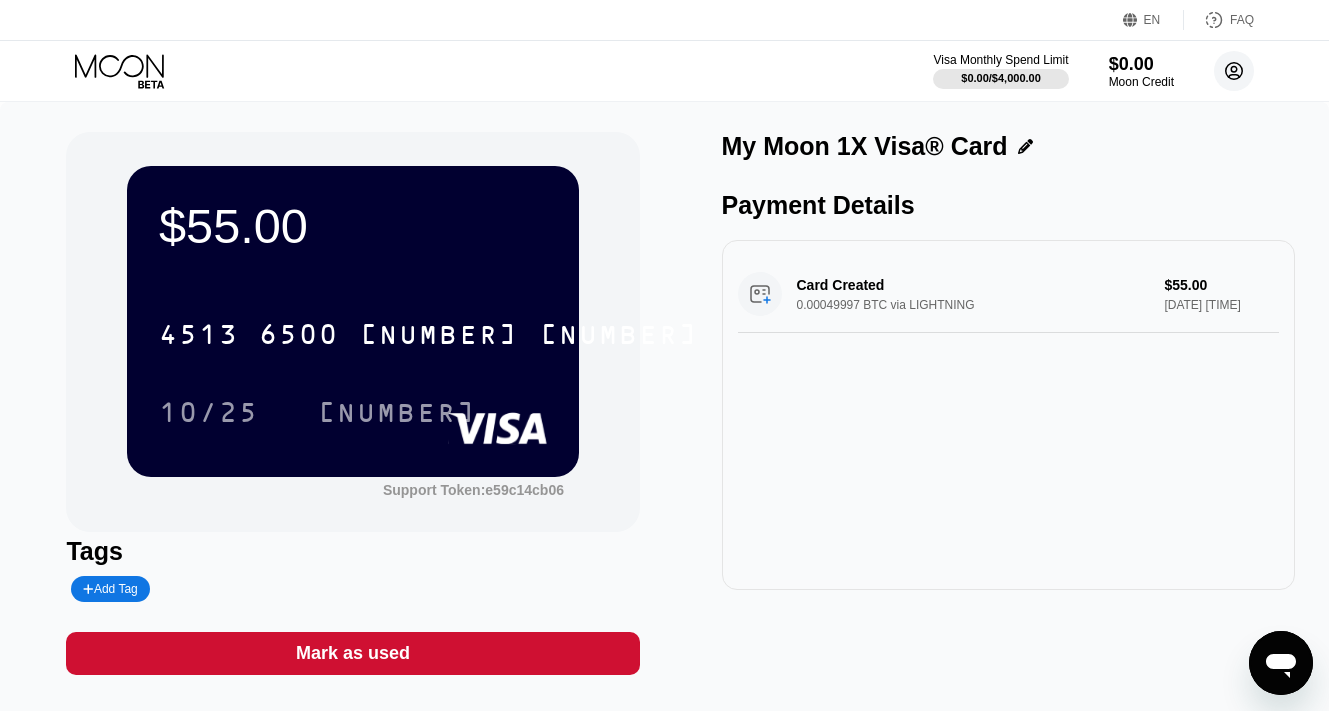 click 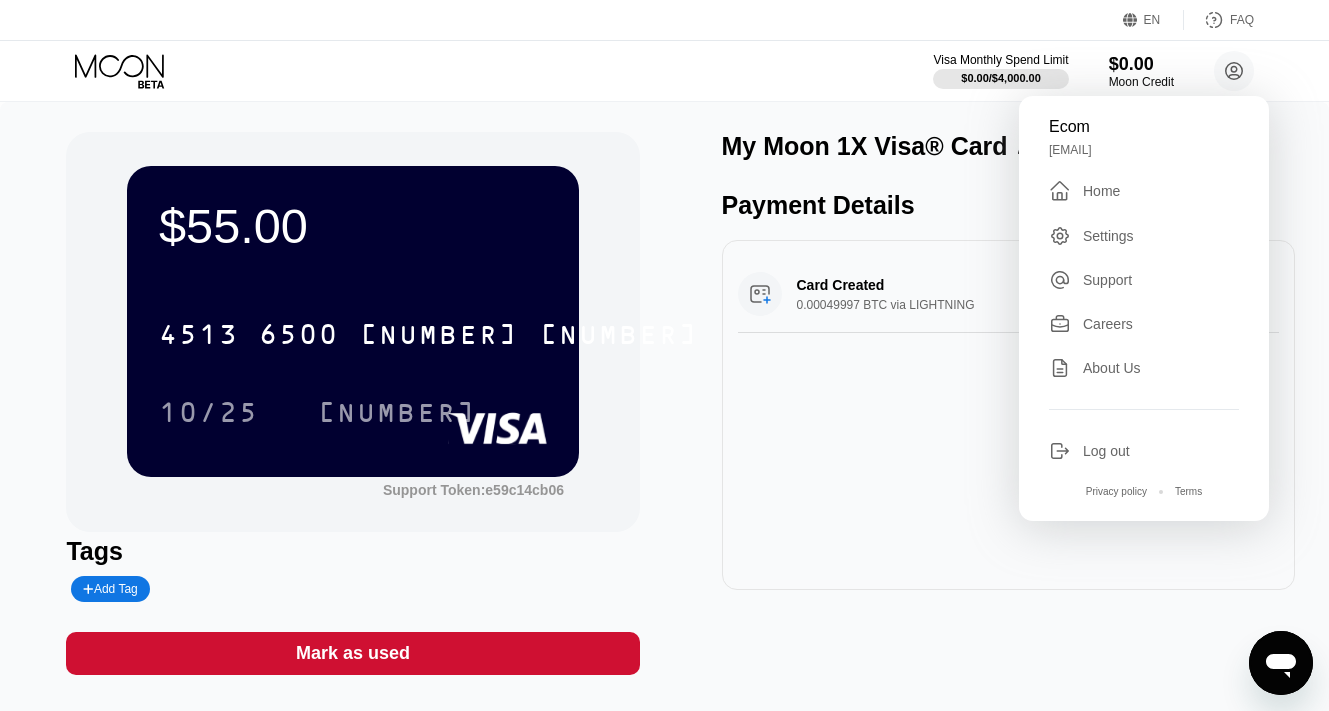 click on "$55.00 [CARD_NUMBER] [CARD_NUMBER] [CARD_NUMBER] [CARD_NUMBER] [EXPIRY] [ZIP_CODE] Support Token:  [TOKEN] Tags  Add Tag Mark as used My Moon 1X Visa® Card Payment Details Card Created 0.00049997 BTC via LIGHTNING $55.00 [DATE] [TIME]" at bounding box center [664, 403] 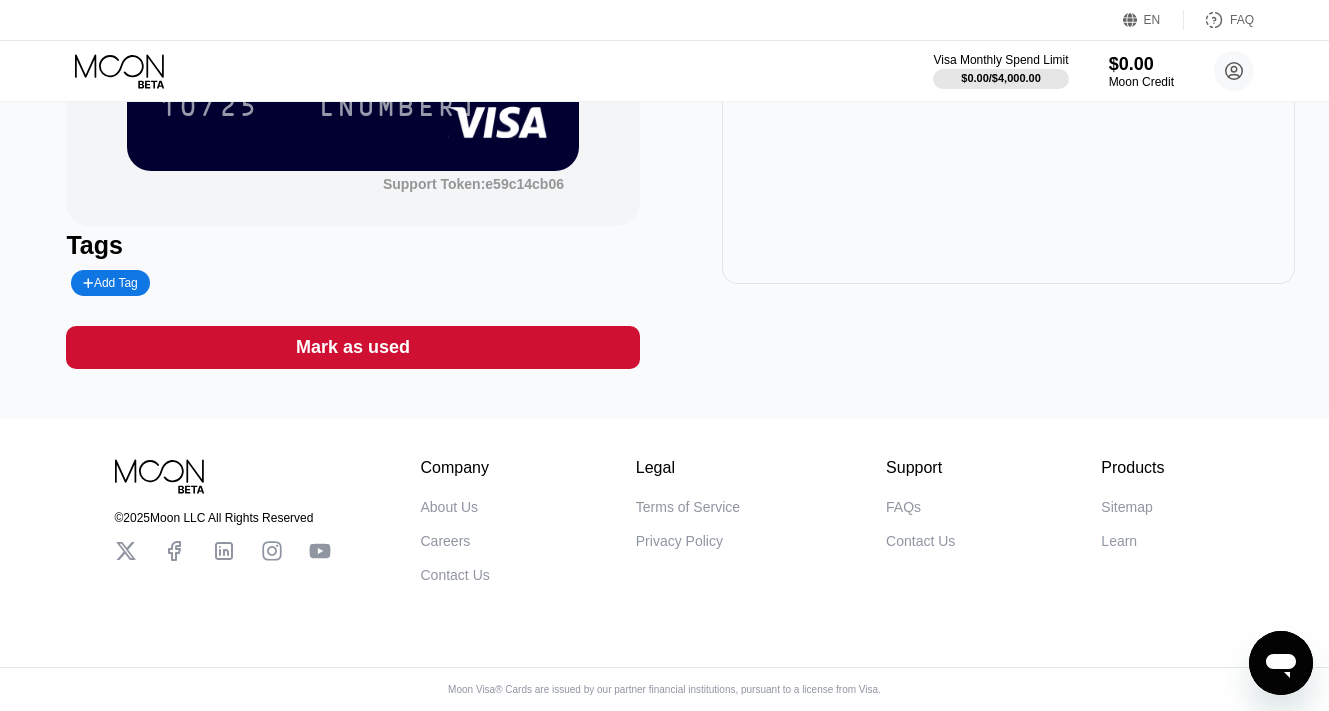 scroll, scrollTop: 0, scrollLeft: 0, axis: both 